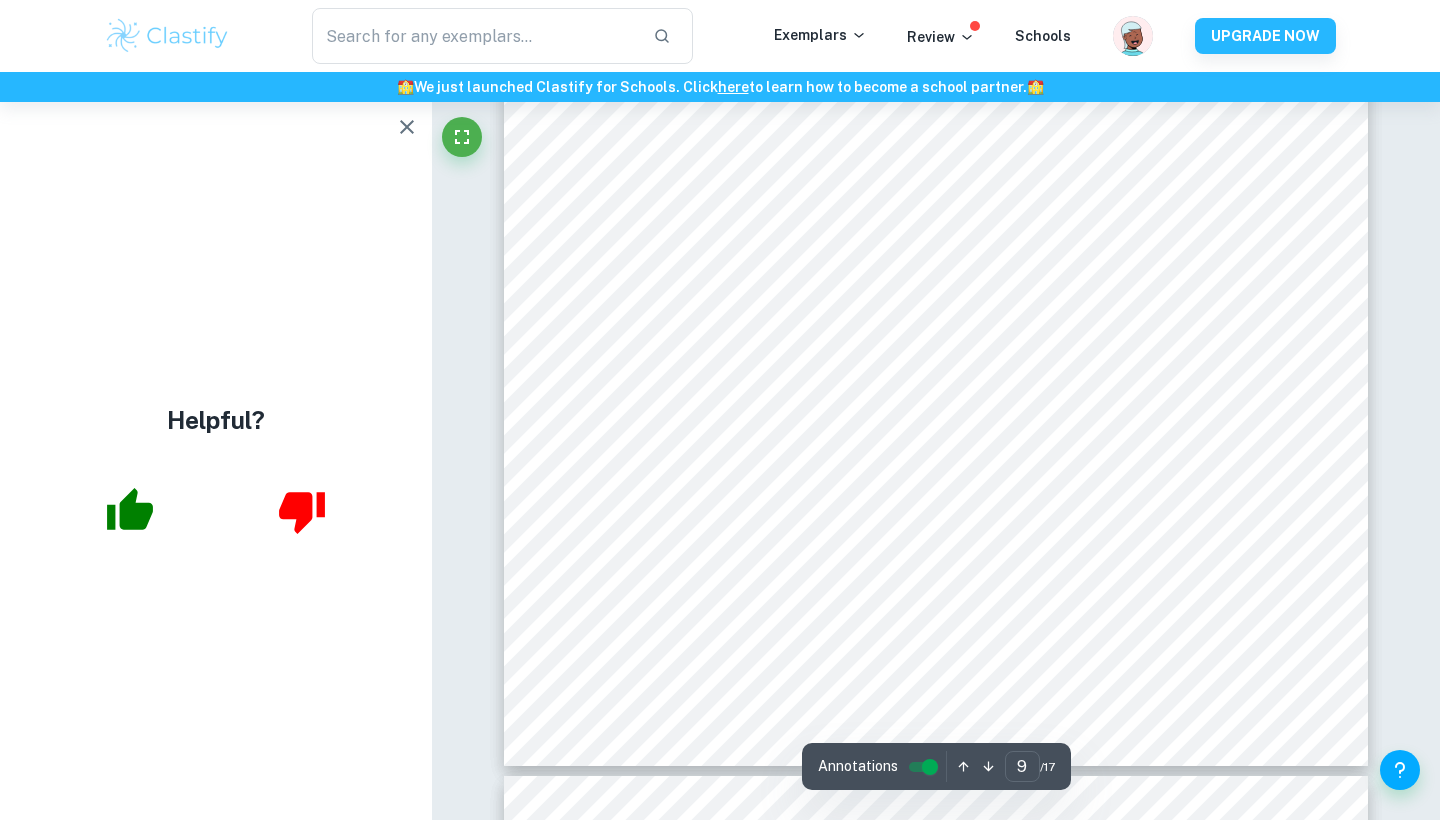 scroll, scrollTop: 10858, scrollLeft: 0, axis: vertical 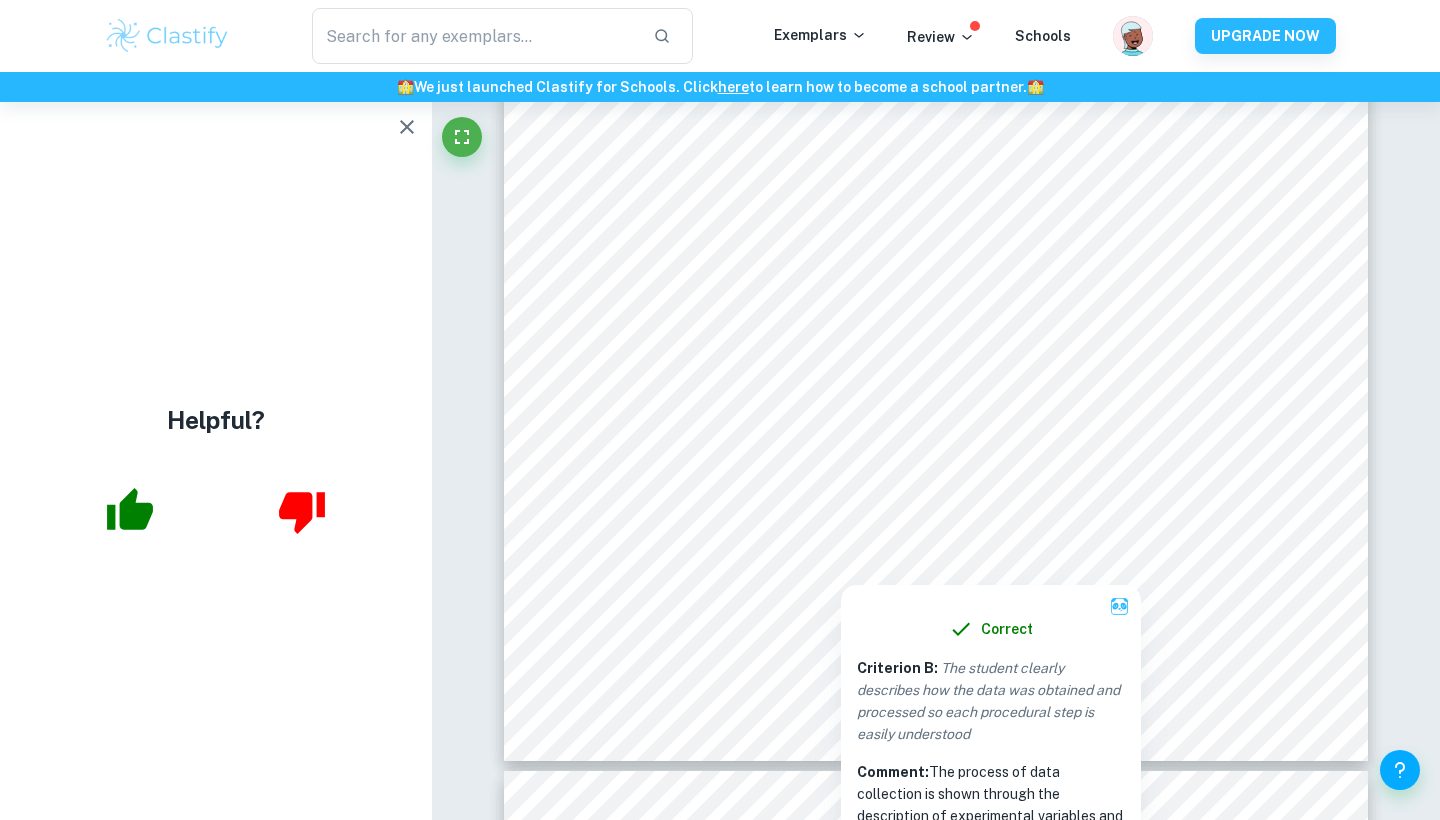 click at bounding box center [936, 542] 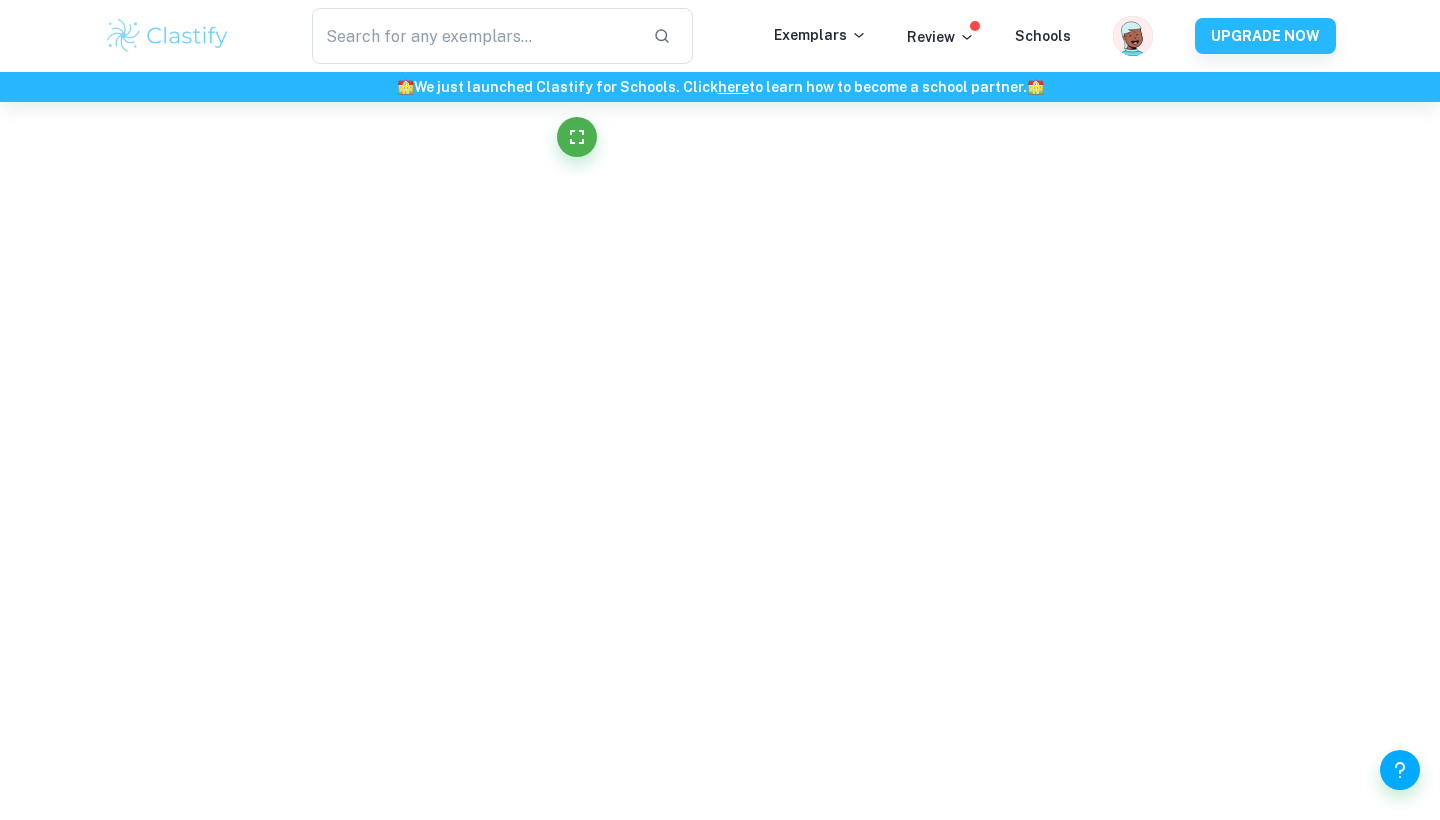 scroll, scrollTop: 4350, scrollLeft: 0, axis: vertical 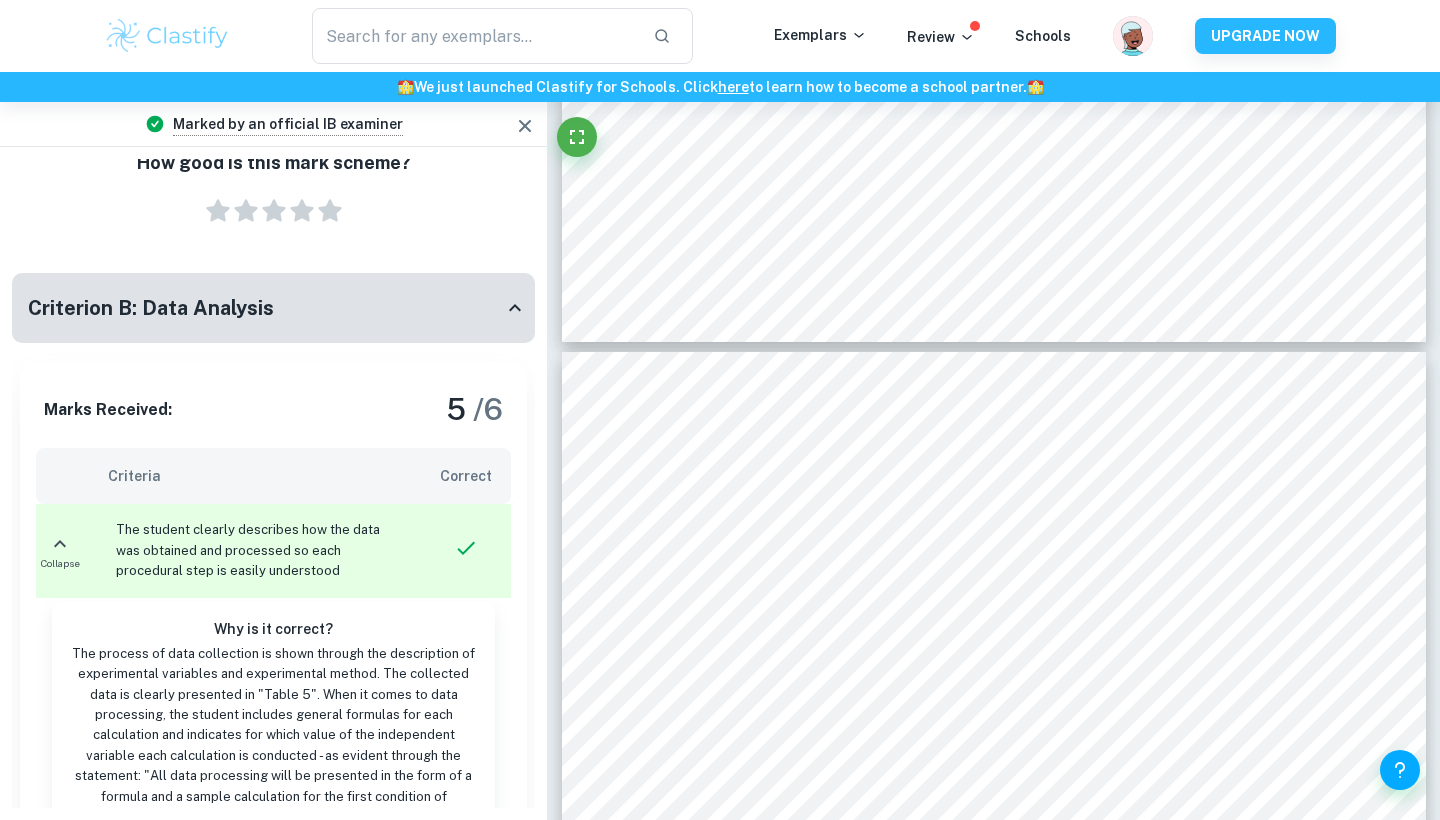 click at bounding box center [994, 963] 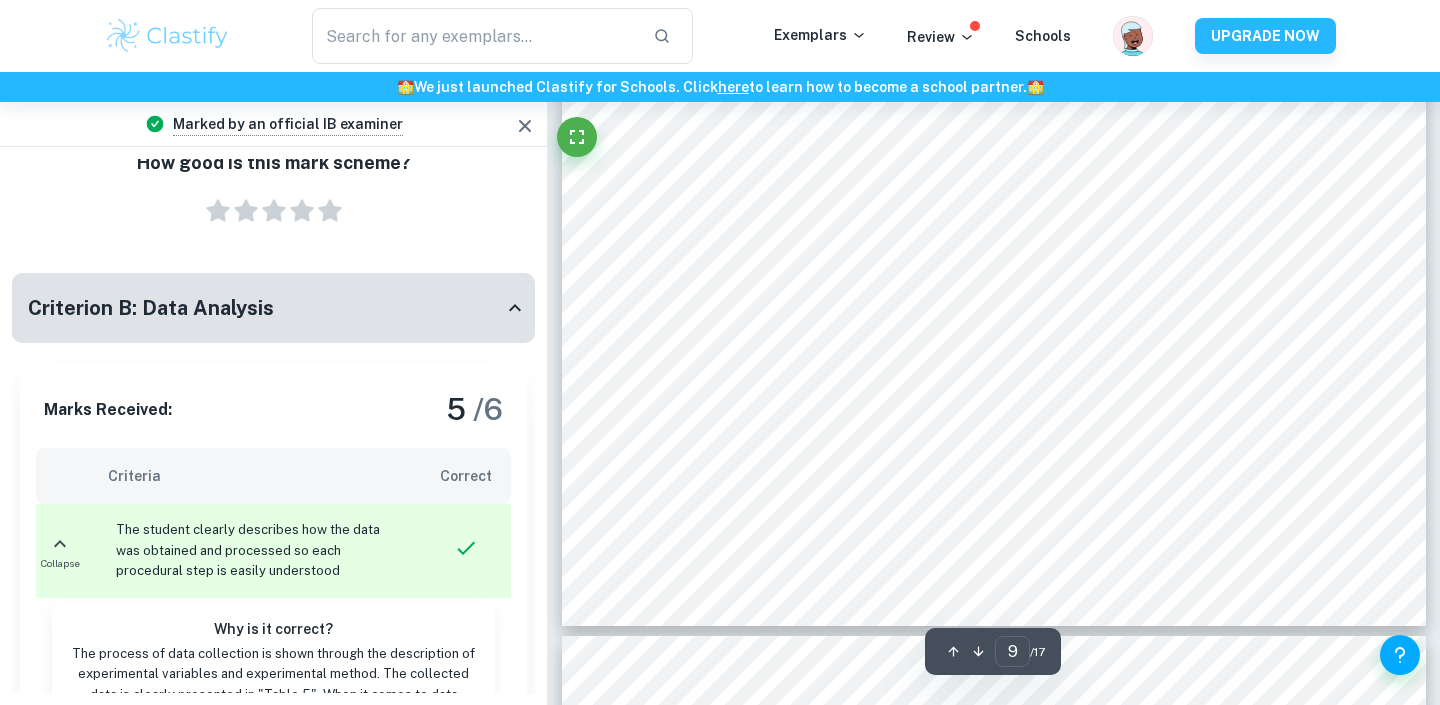 scroll, scrollTop: 10431, scrollLeft: 0, axis: vertical 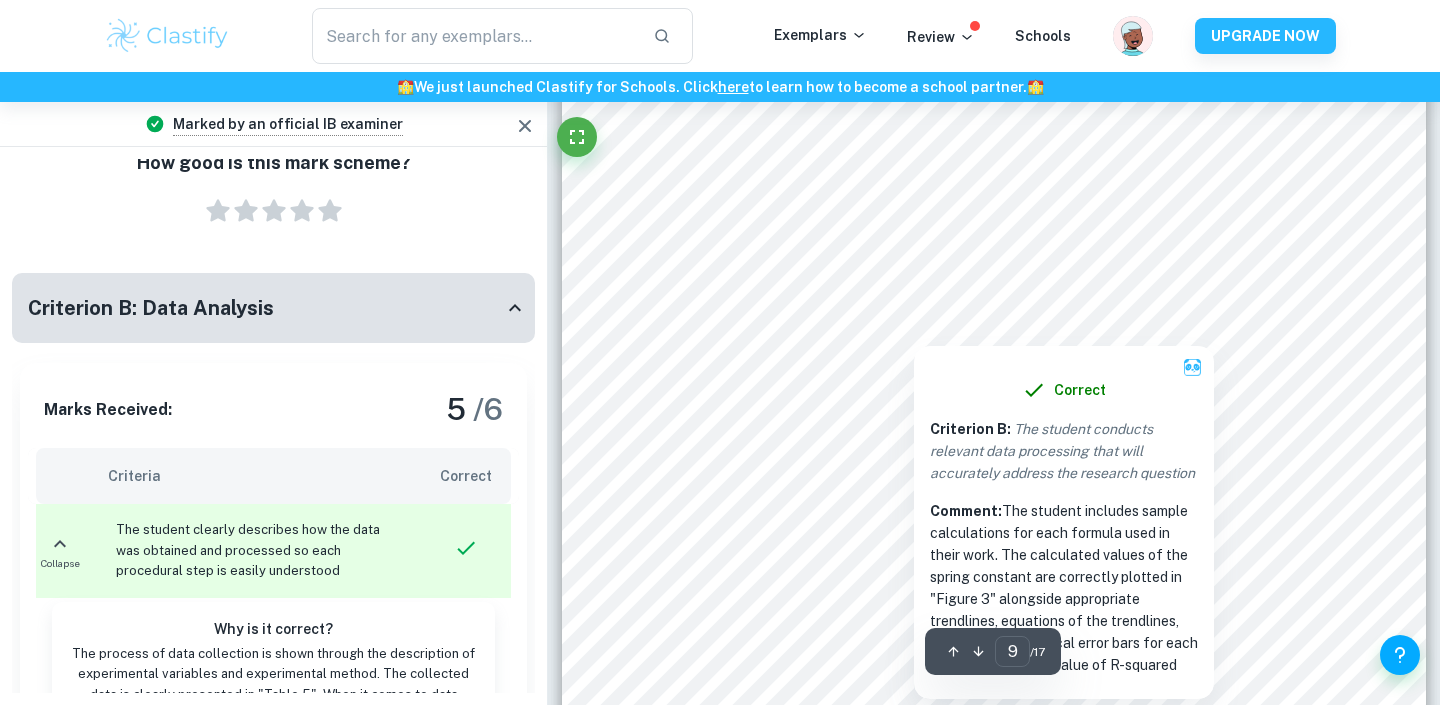 click on "​ Exemplars Review Schools UPGRADE NOW" at bounding box center (720, 36) 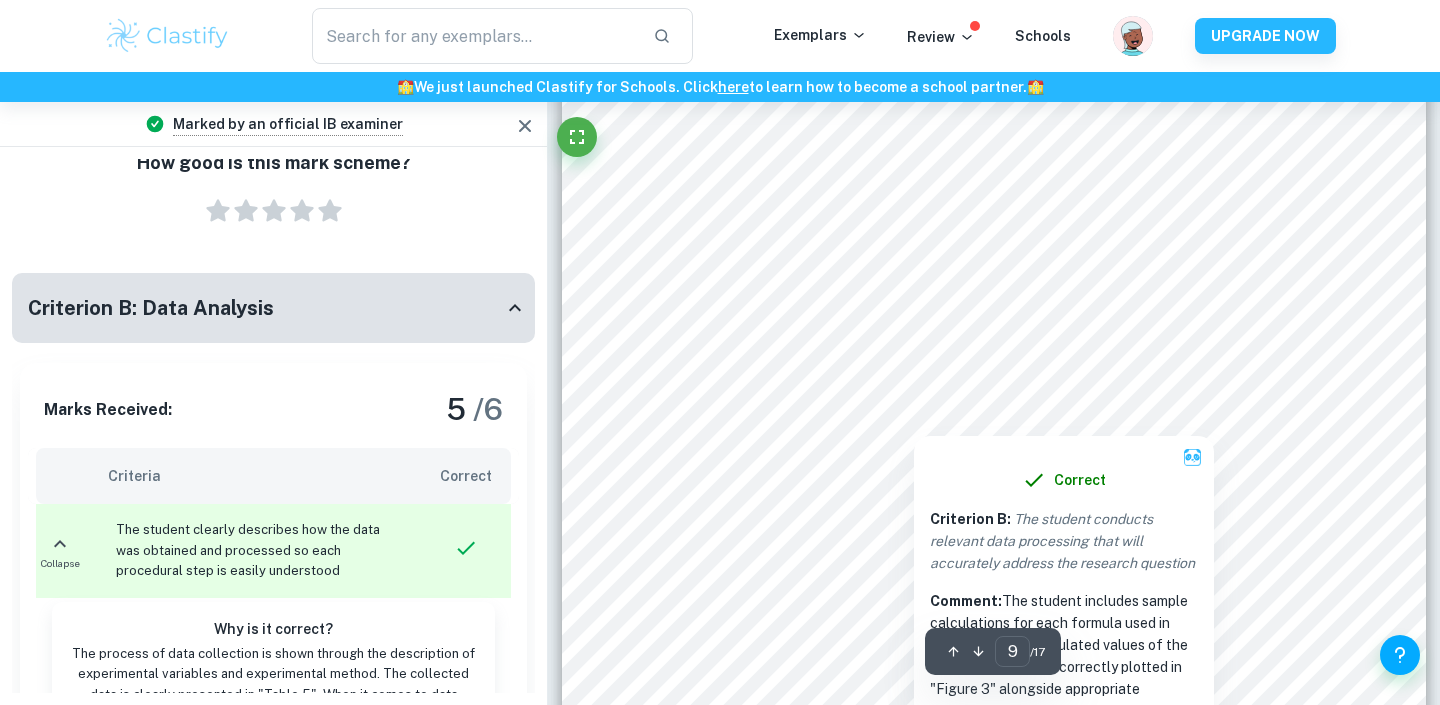 scroll, scrollTop: 10366, scrollLeft: 0, axis: vertical 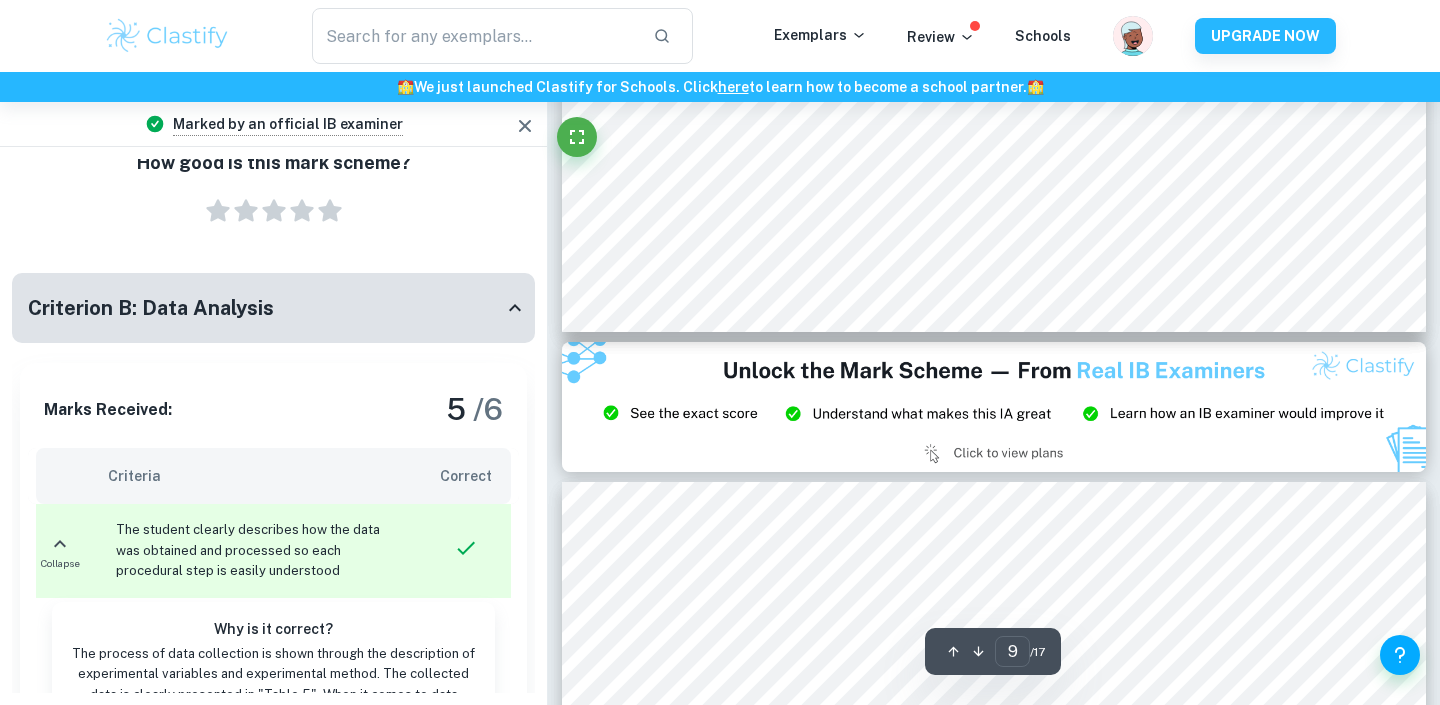 type on "8" 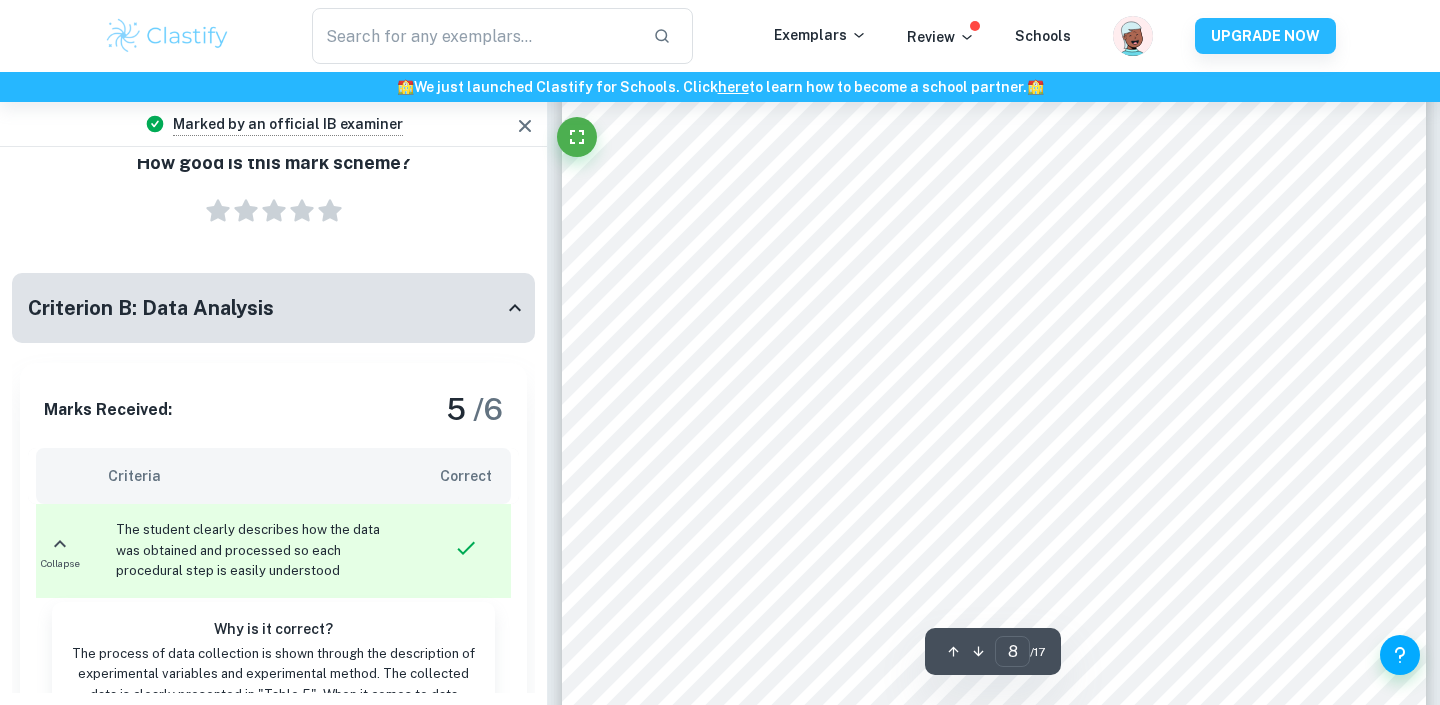 scroll, scrollTop: 8813, scrollLeft: 0, axis: vertical 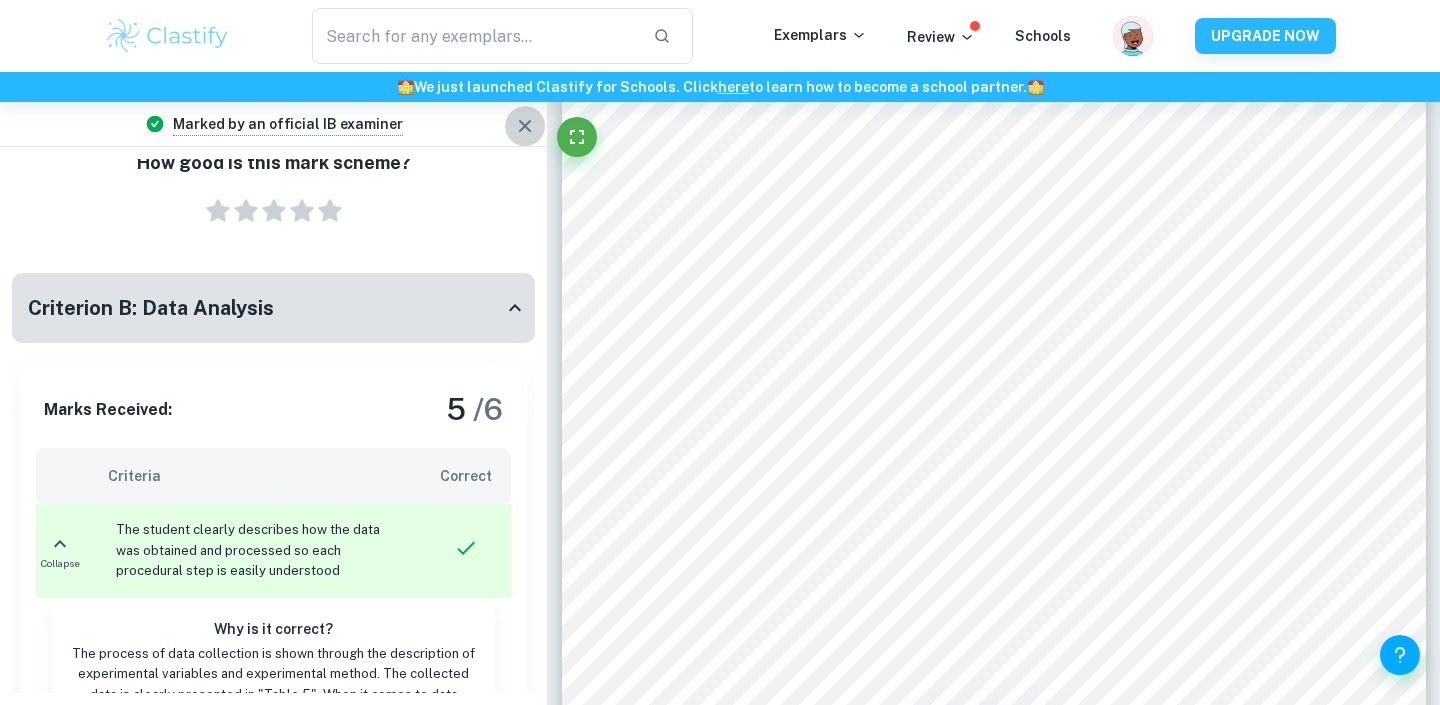 click 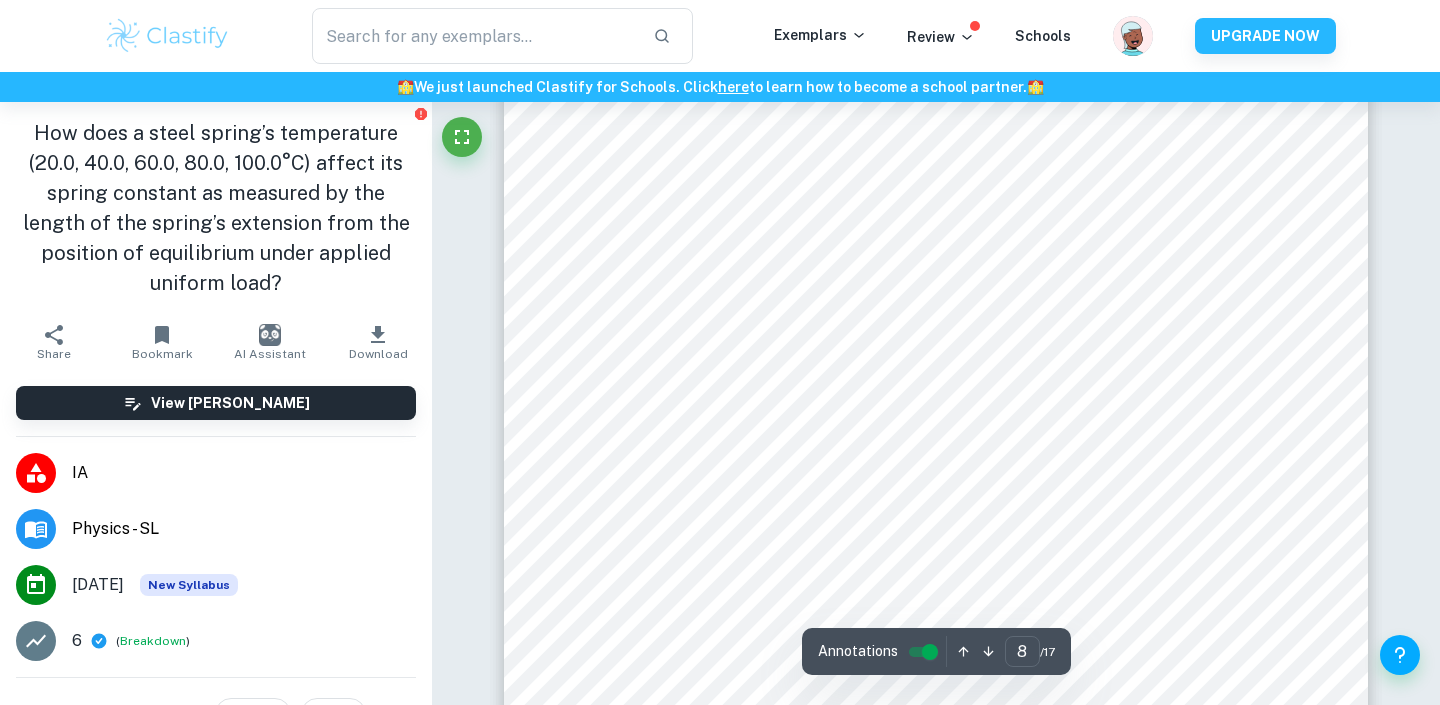 scroll, scrollTop: 8913, scrollLeft: 0, axis: vertical 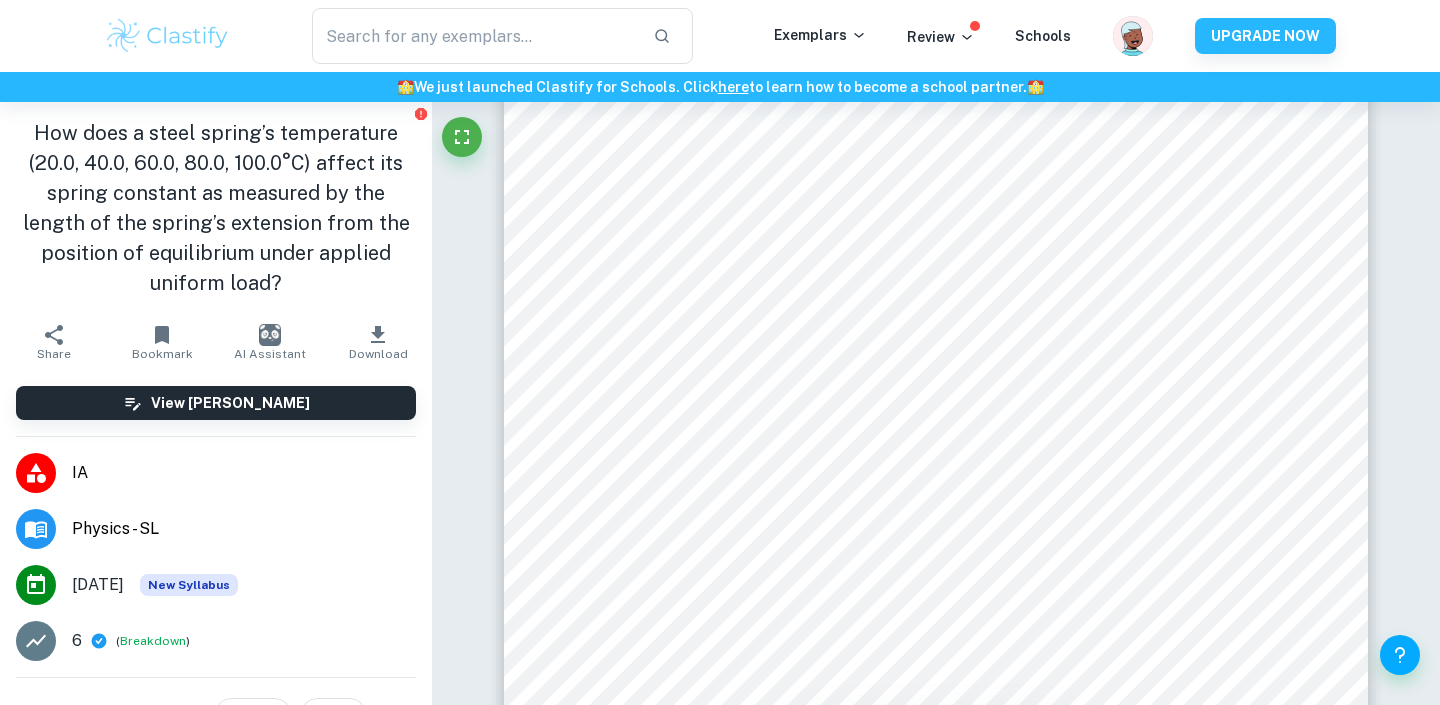 click 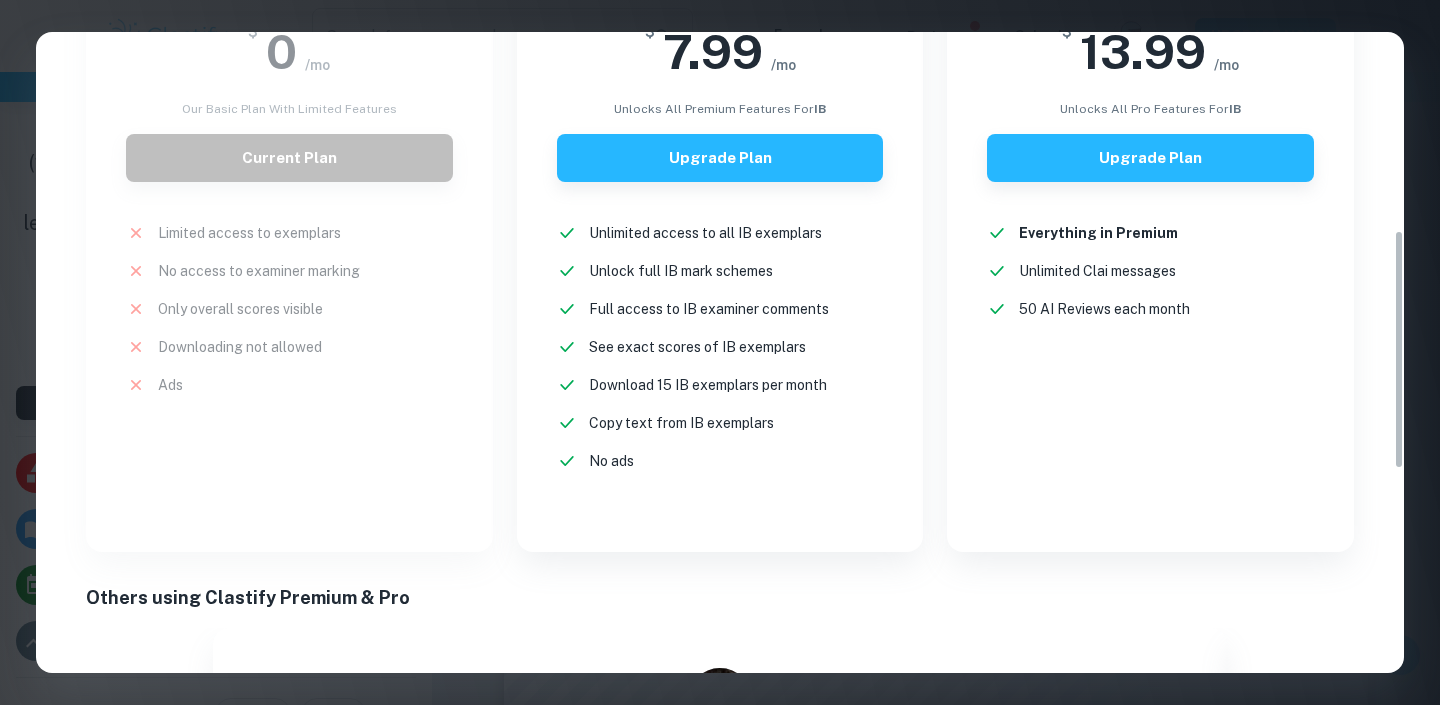 scroll, scrollTop: 532, scrollLeft: 0, axis: vertical 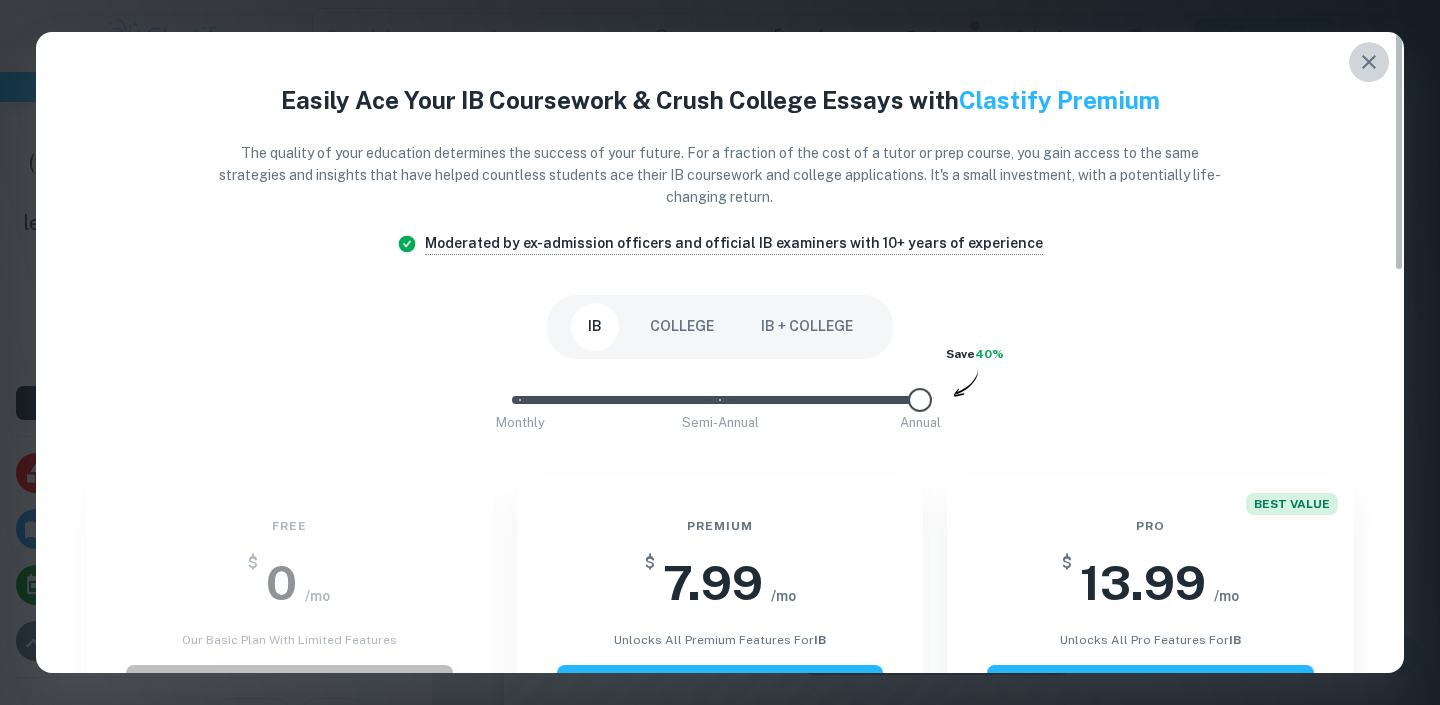 click 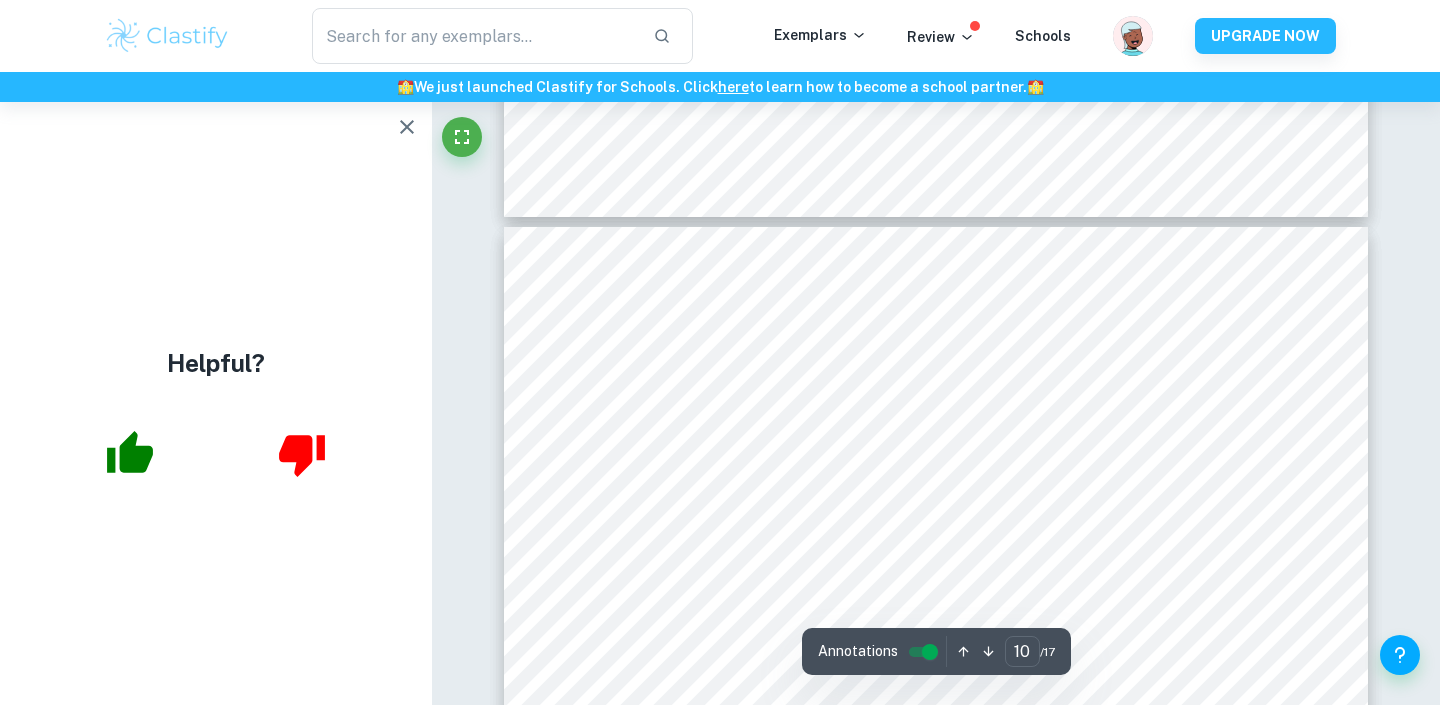 scroll, scrollTop: 11231, scrollLeft: 0, axis: vertical 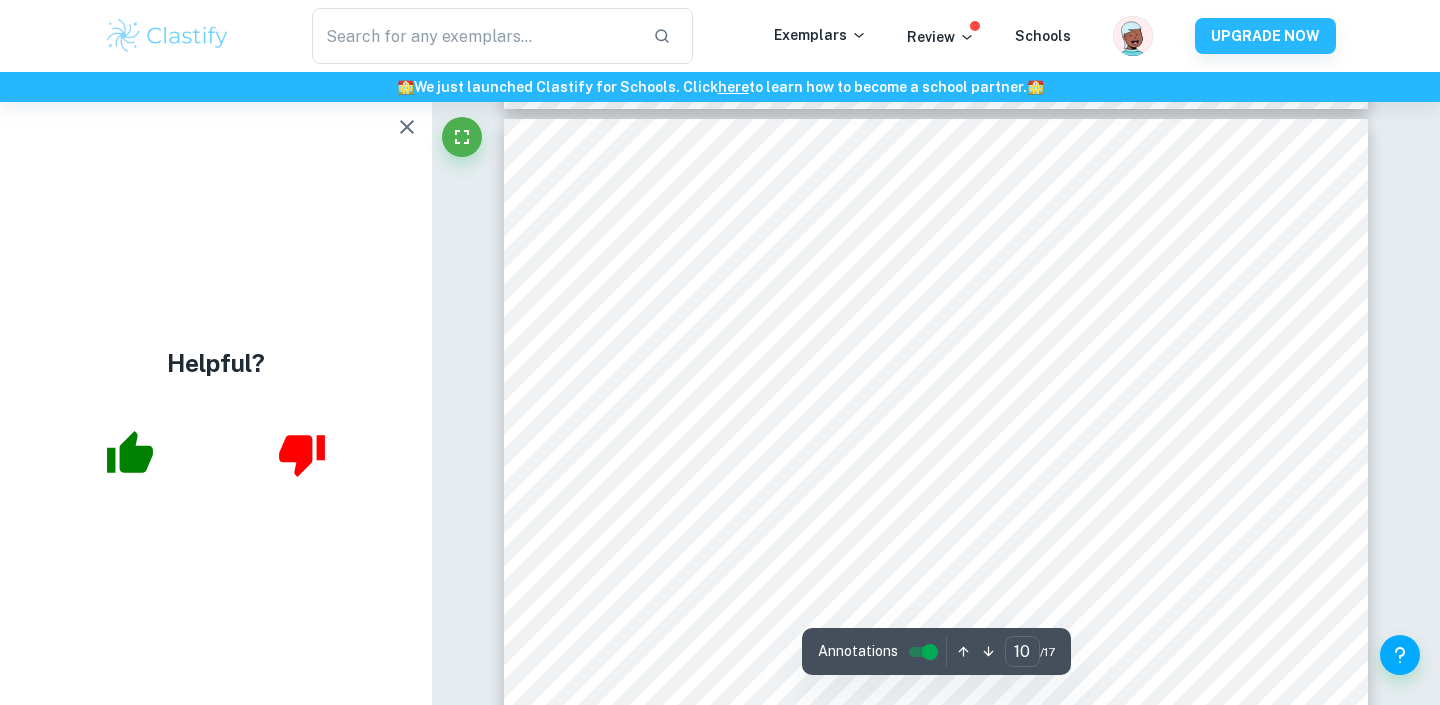 click on "Correct Other :   Comment: Unlock access to all  examiner  comments with Clastify Premium Upgrade Now   Correct Other :   Comment: Unlock access to all  examiner  comments with Clastify Premium Upgrade Now   Correct Other :   Comment: Unlock access to all  examiner  comments with Clastify Premium Upgrade Now   Correct Criterion A :   The student clearly states the independent and dependent variables in the research question or two correlated variables (if applicable) Comment:  The research question clearly states that the independent variable (explanatory variable, which will be manipulated) is the steel spring's temperature and the dependent (response) variable is the spring constant. Additionally, the student states the values of the independent variable which will be tested in the experimental procedure, alongside an appropriate unit (degrees Celsius) Correct Criterion A :   The student describes in the posed research question the method of analysis conducted Comment: Correct Criterion A :   Comment: :   :" at bounding box center (936, -503) 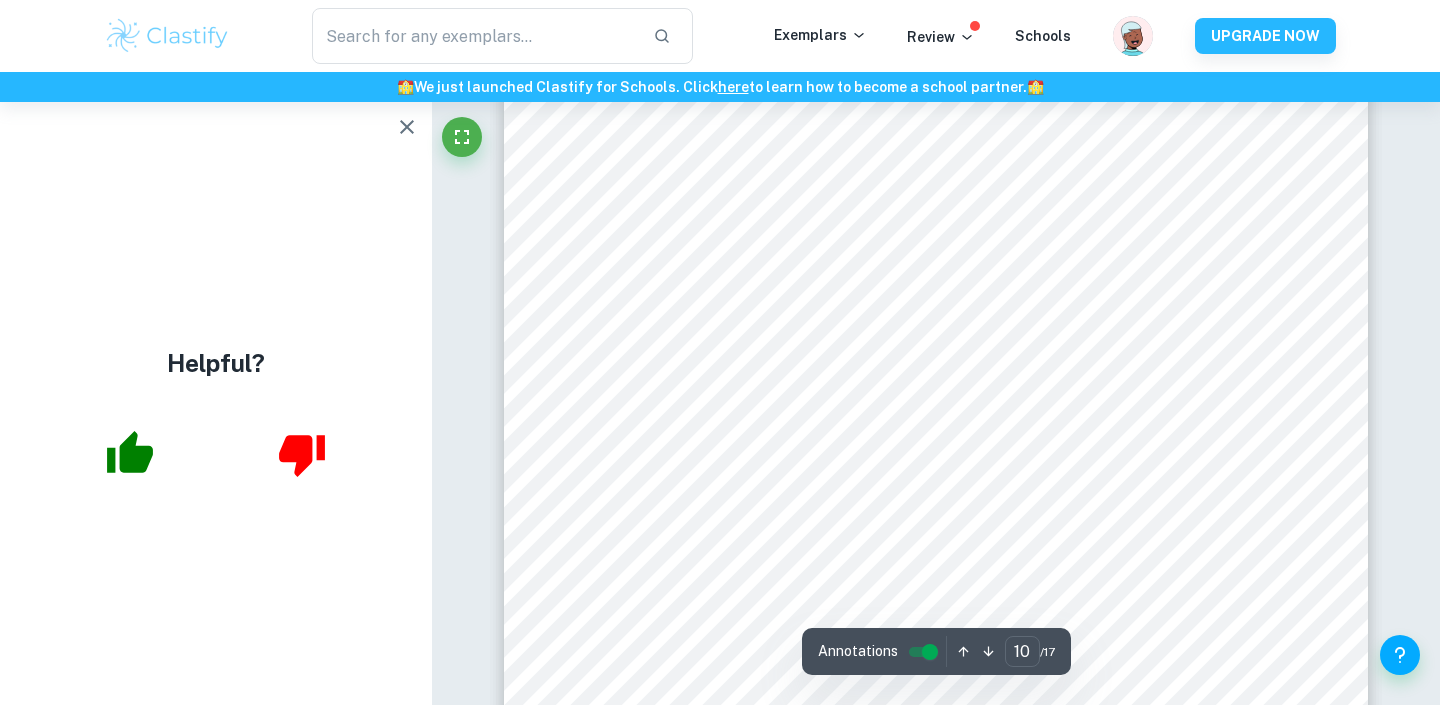 scroll, scrollTop: 11437, scrollLeft: 0, axis: vertical 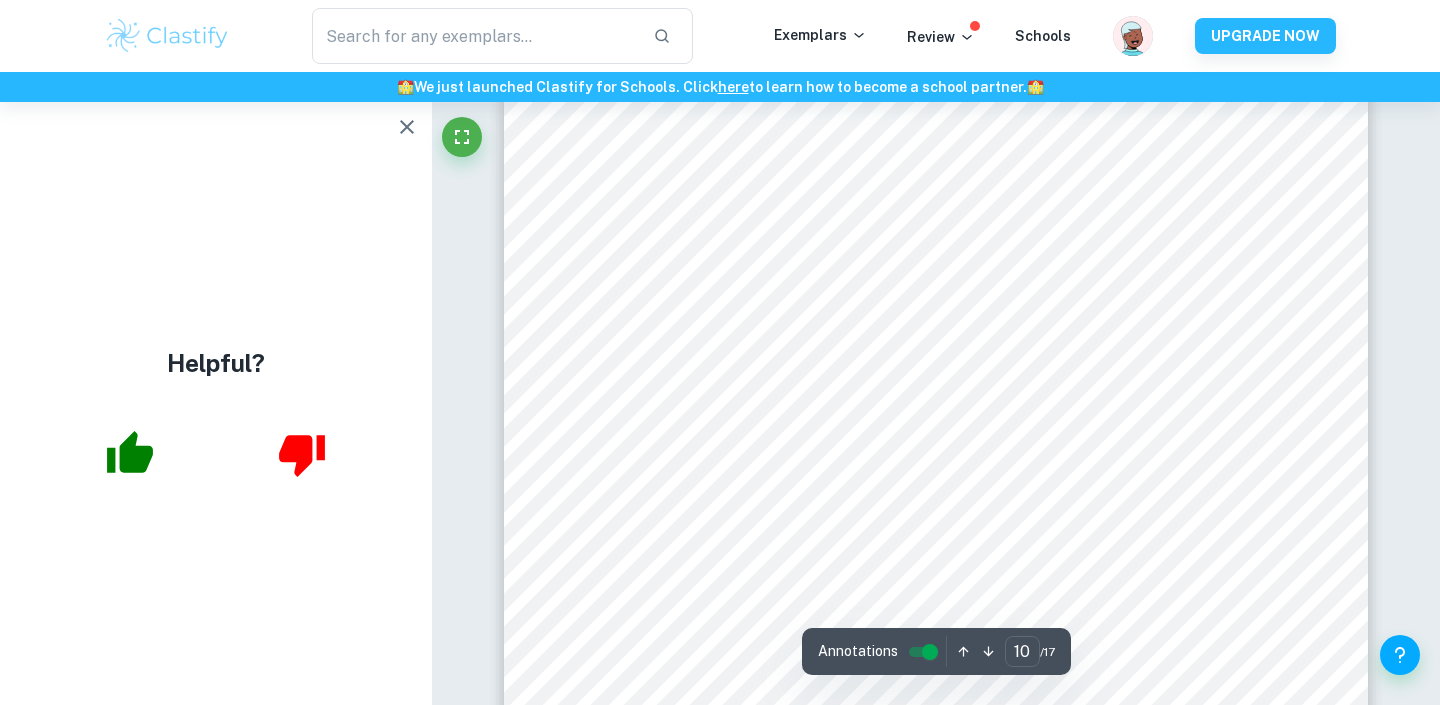 type on "9" 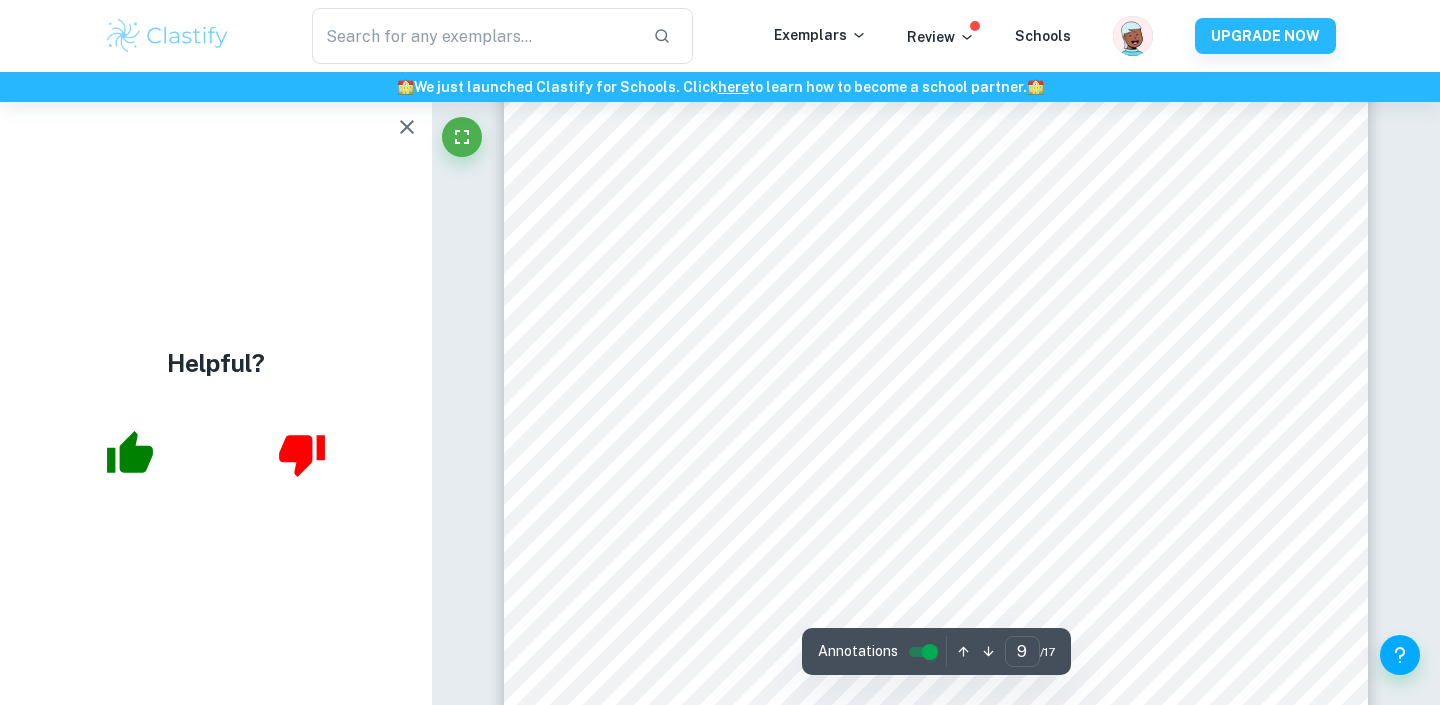 scroll, scrollTop: 10359, scrollLeft: 0, axis: vertical 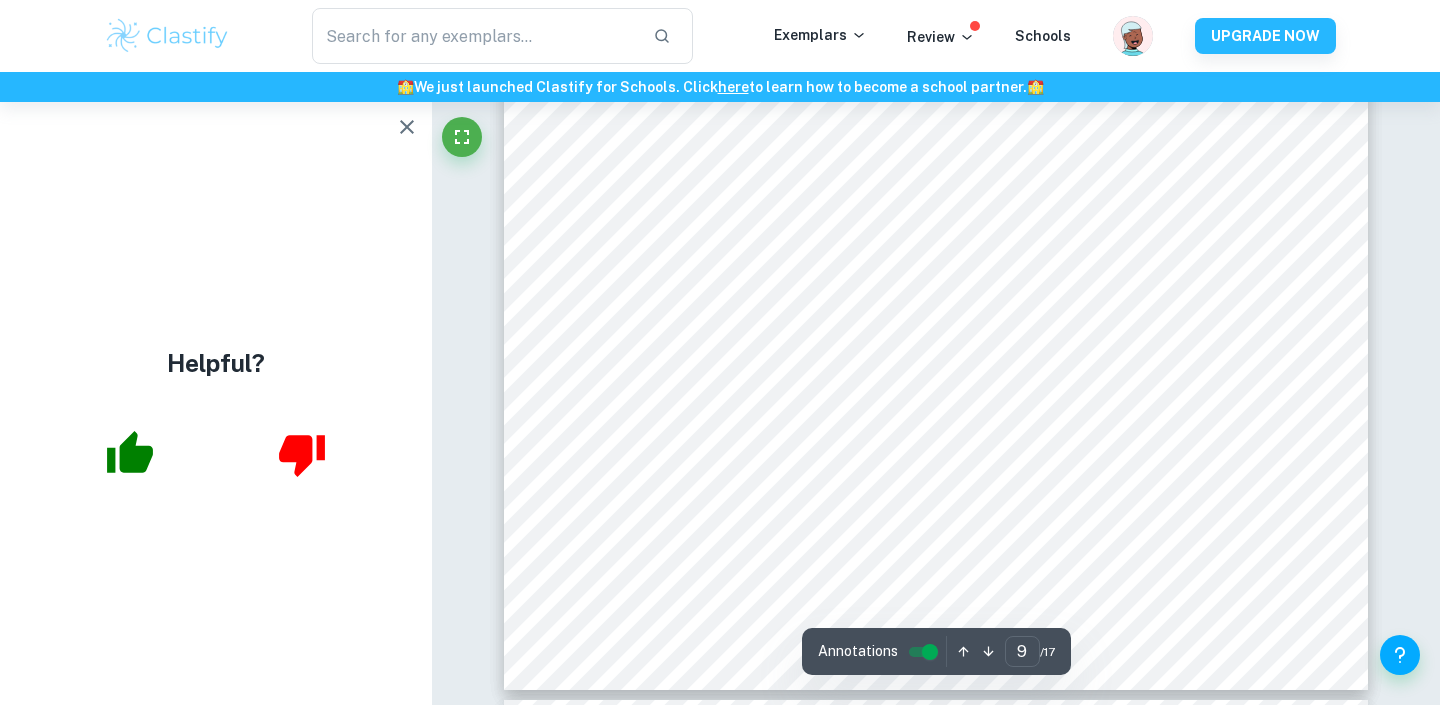 click at bounding box center [936, 470] 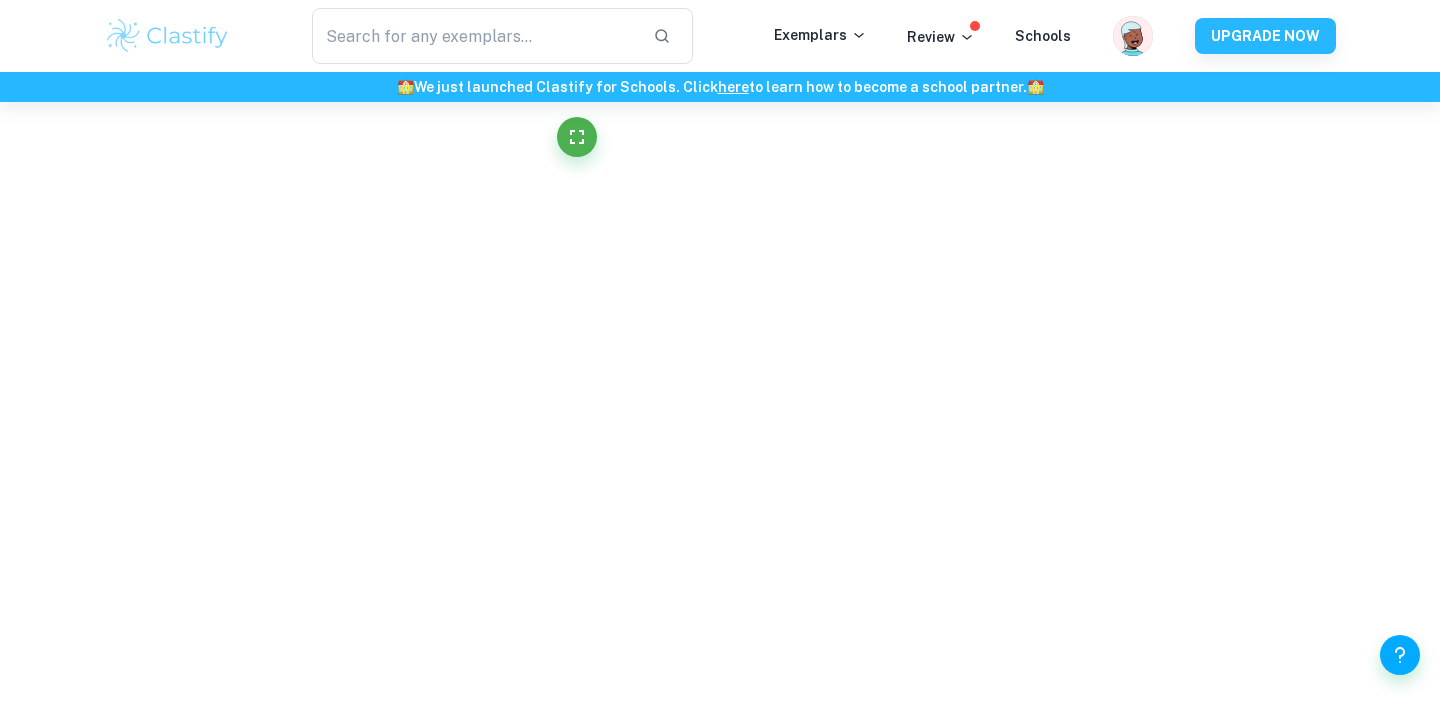 click on "We value your privacy We use cookies to enhance your browsing experience, serve personalised ads or content, and analyse our traffic. By clicking "Accept All", you consent to our use of cookies.   Cookie Policy Customise   Reject All   Accept All   Customise Consent Preferences   We use cookies to help you navigate efficiently and perform certain functions. You will find detailed information about all cookies under each consent category below. The cookies that are categorised as "Necessary" are stored on your browser as they are essential for enabling the basic functionalities of the site. ...  Show more For more information on how Google's third-party cookies operate and handle your data, see:   Google Privacy Policy Necessary Always Active Necessary cookies are required to enable the basic features of this site, such as providing secure log-in or adjusting your consent preferences. These cookies do not store any personally identifiable data. Functional Analytics Performance Advertisement Uncategorised" at bounding box center [720, -10298] 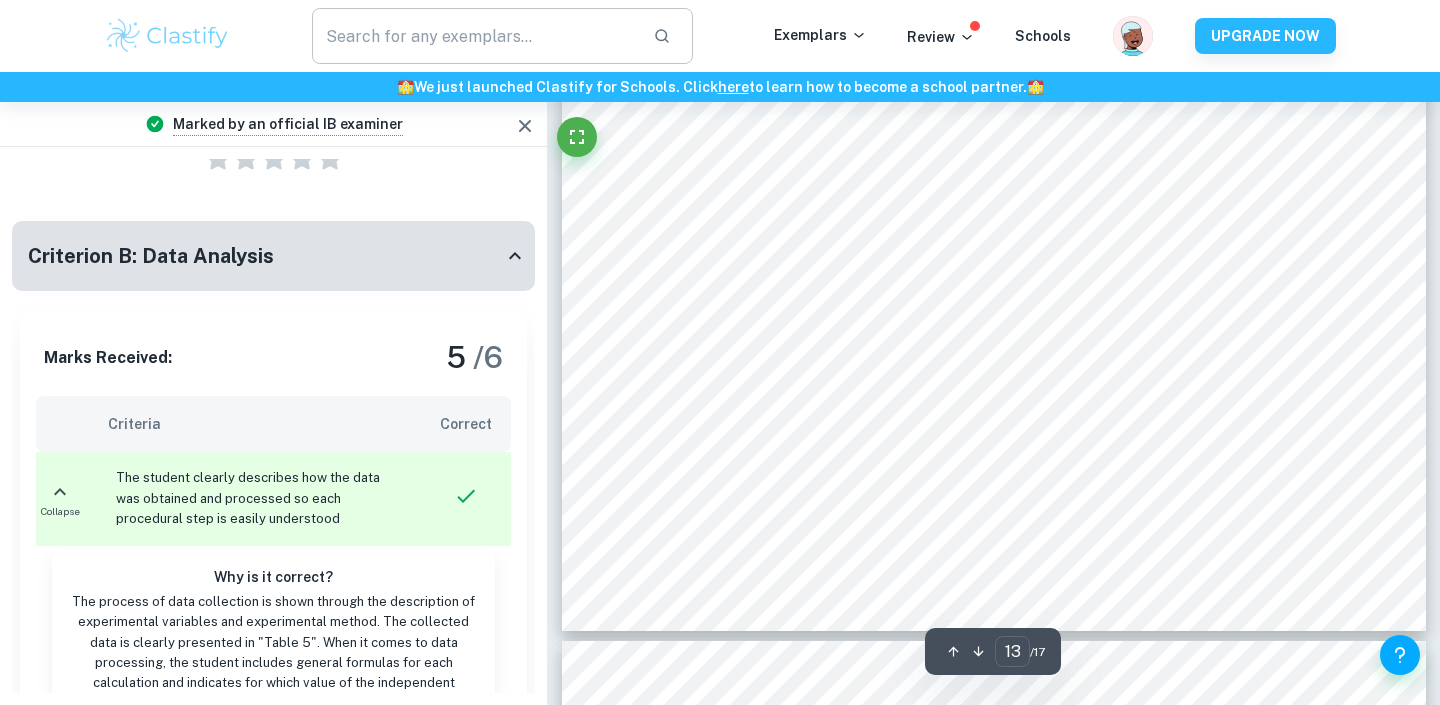 scroll, scrollTop: 15137, scrollLeft: 0, axis: vertical 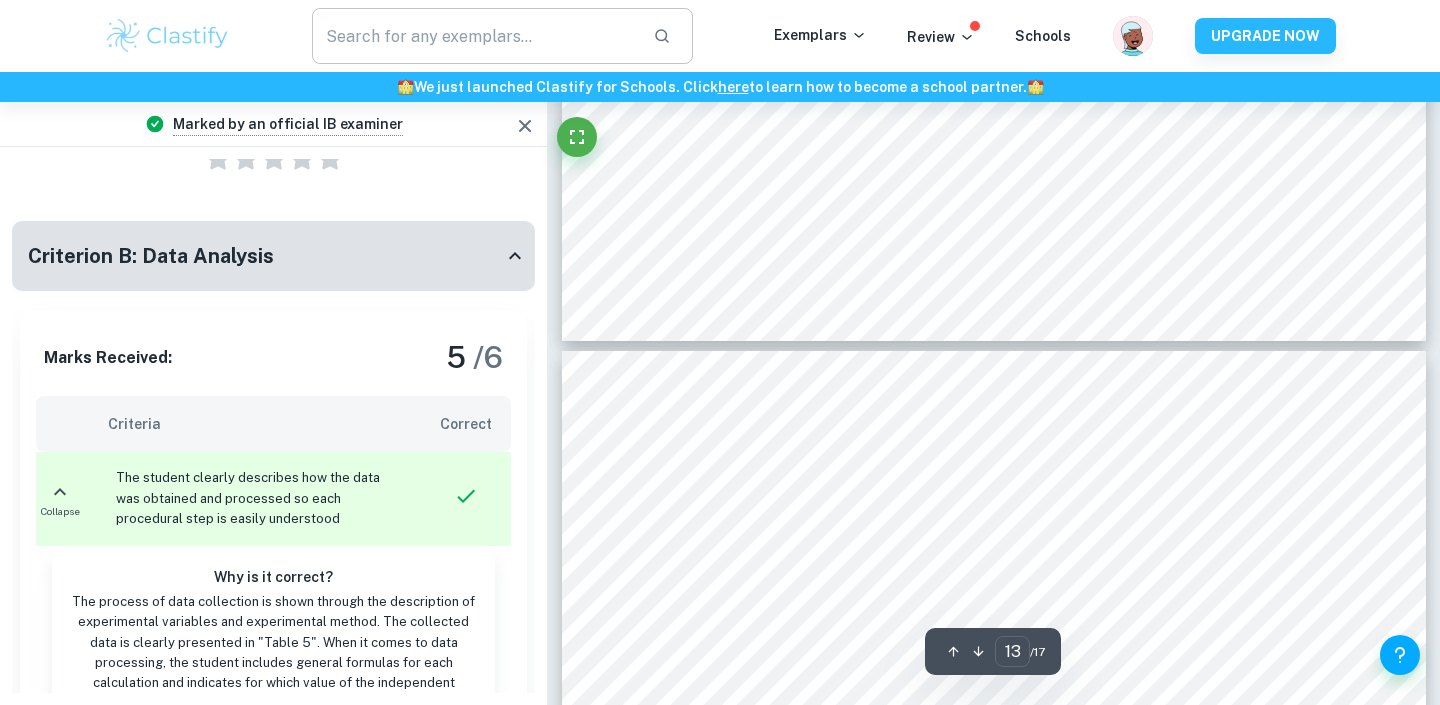 type on "14" 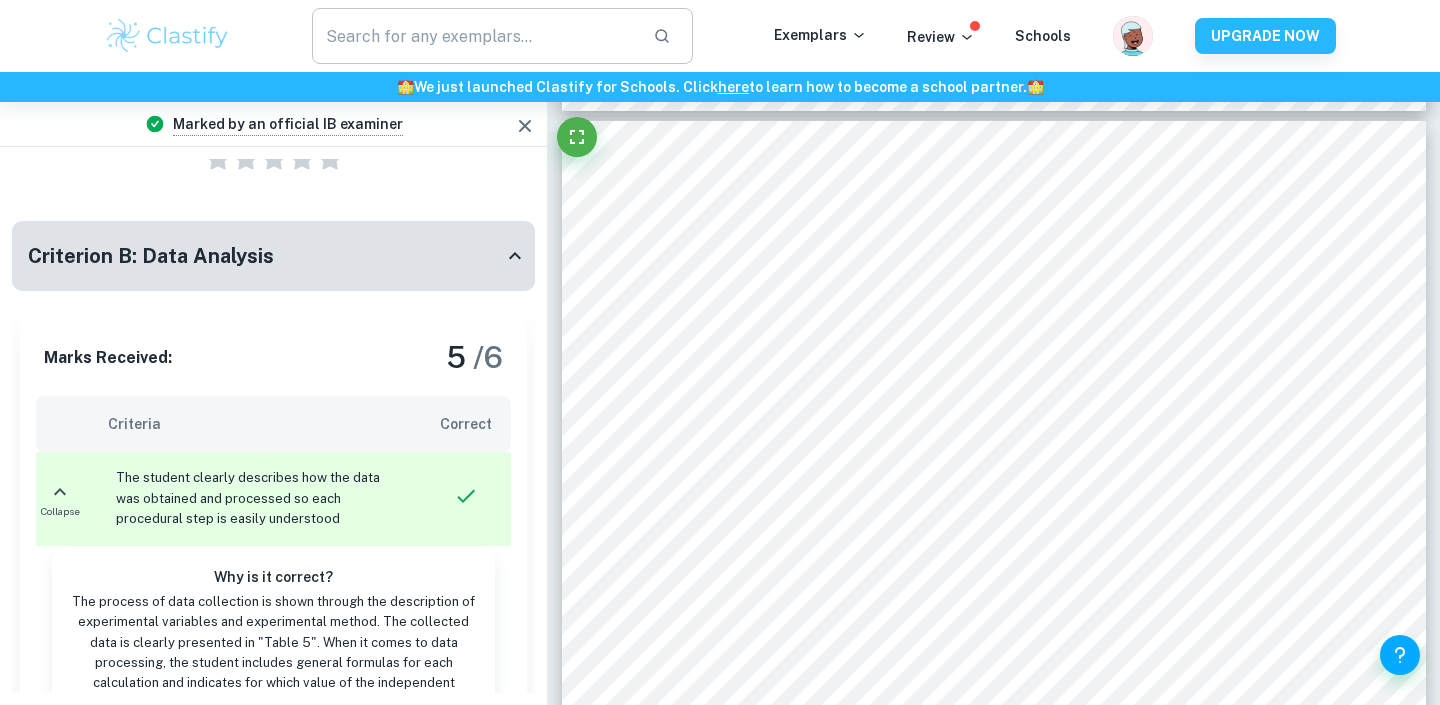 scroll, scrollTop: 16016, scrollLeft: 0, axis: vertical 